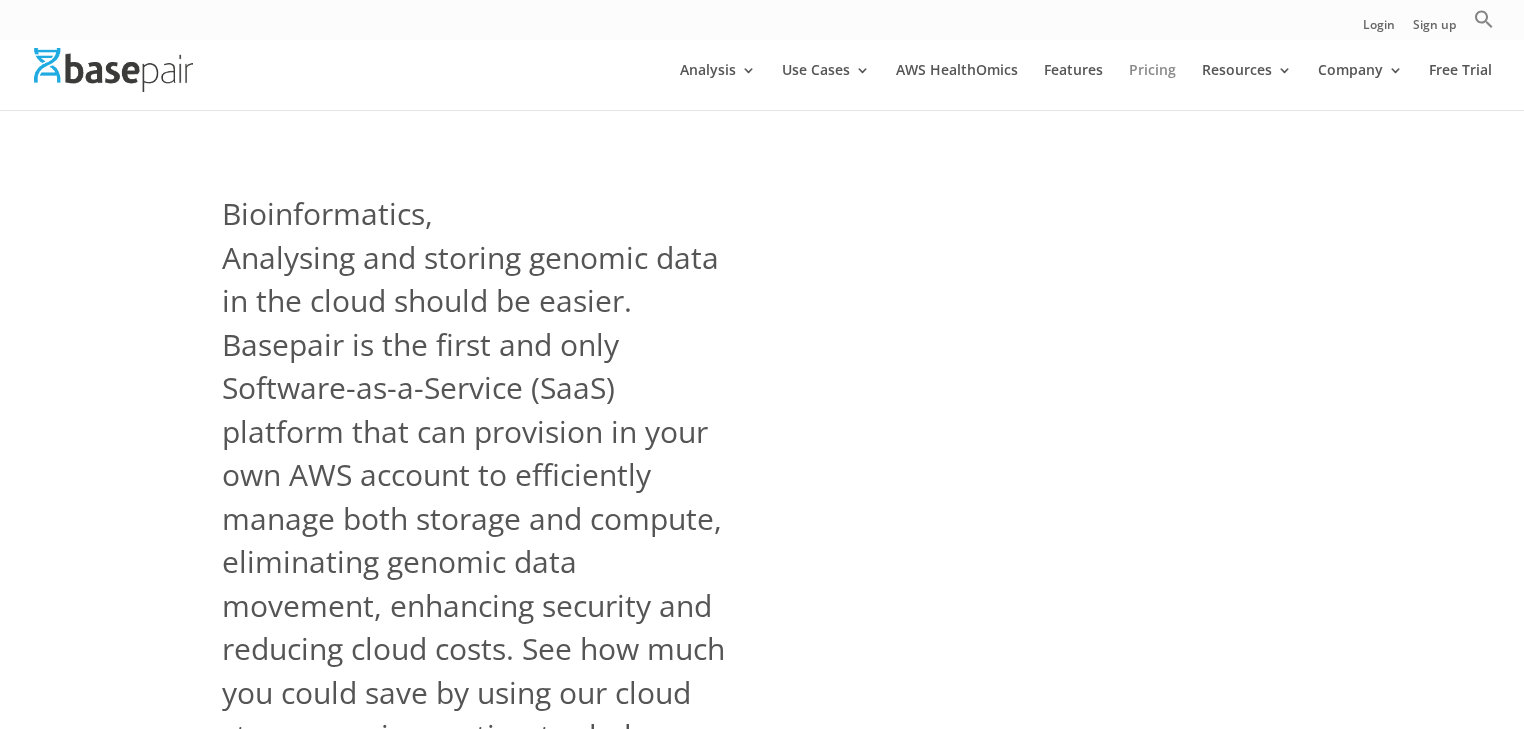scroll, scrollTop: 0, scrollLeft: 0, axis: both 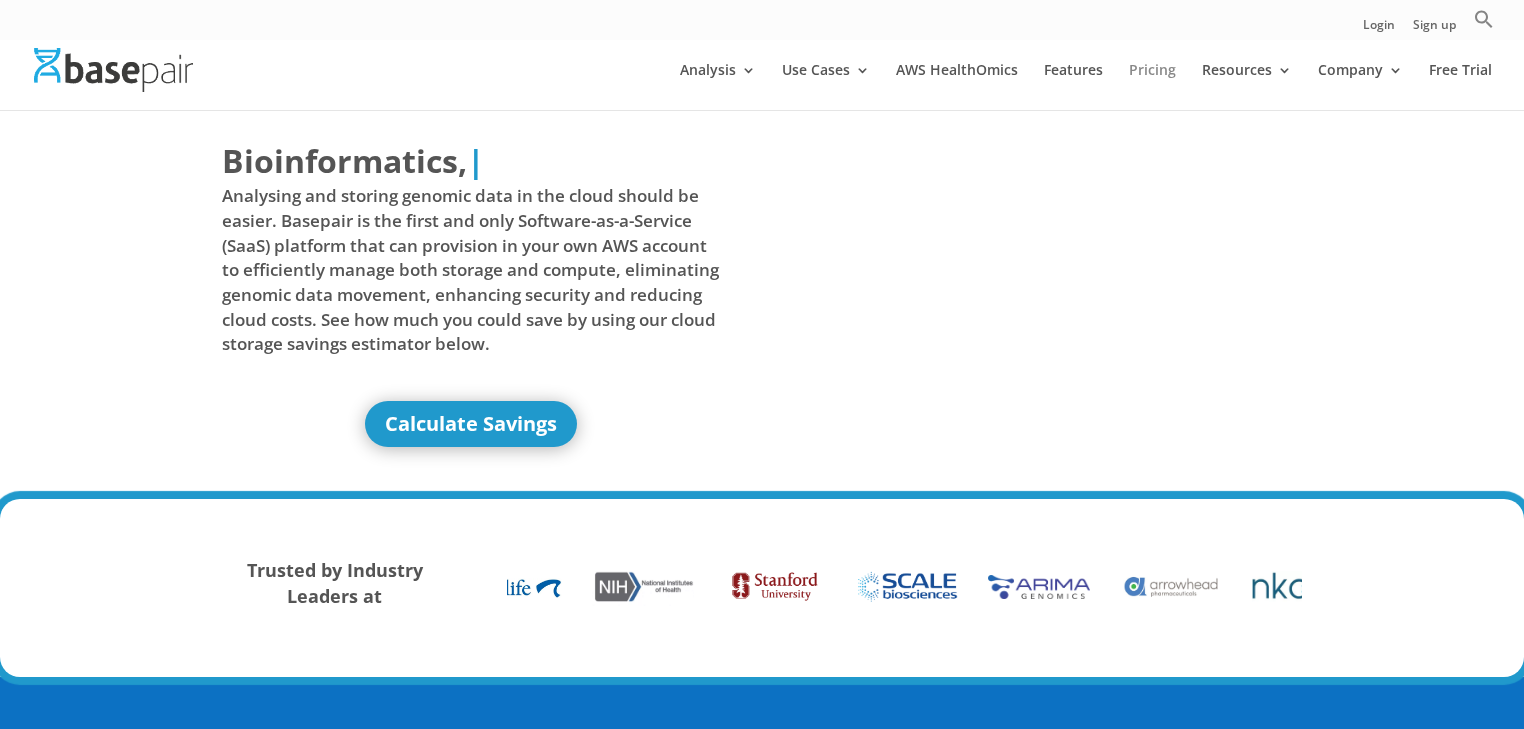 click on "Pricing" at bounding box center [1152, 86] 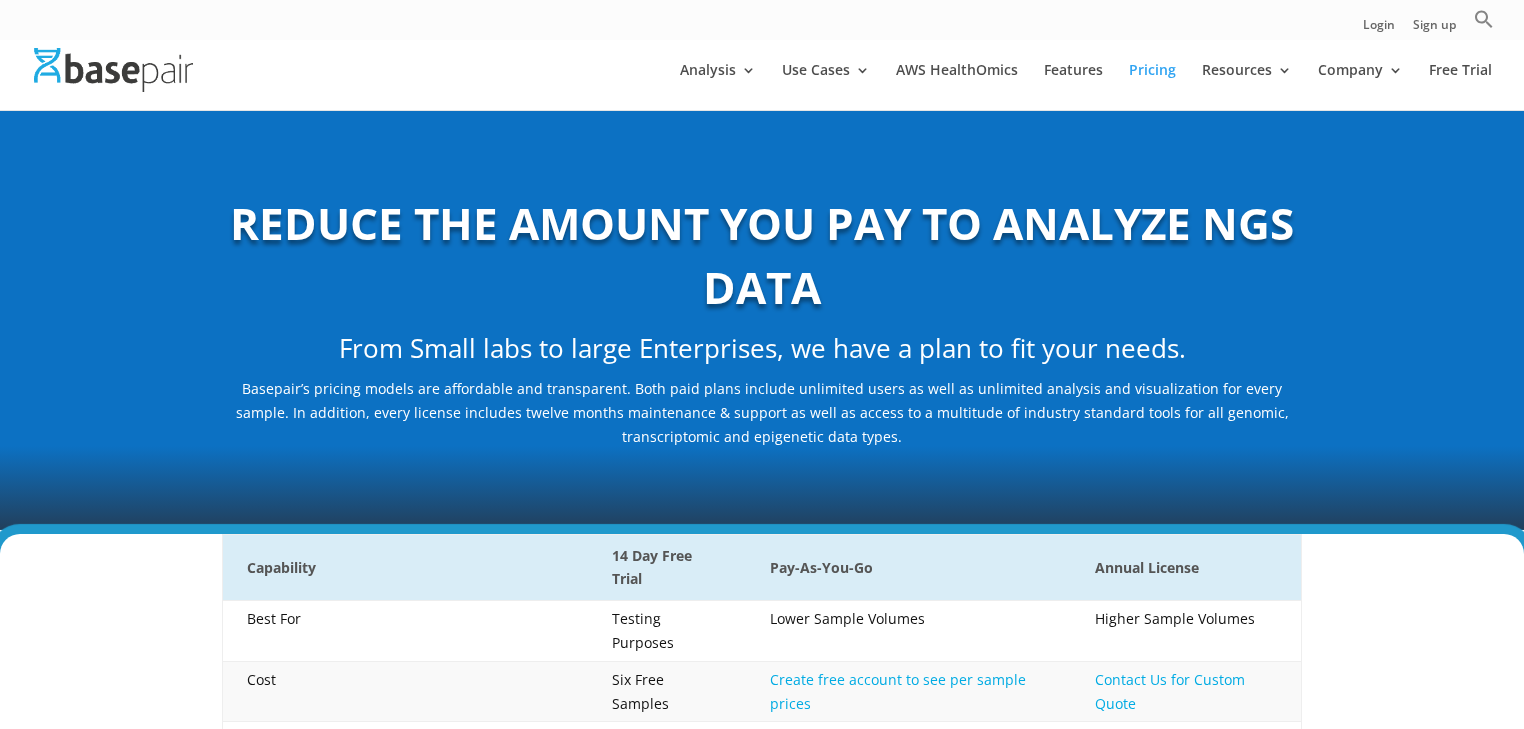 scroll, scrollTop: 0, scrollLeft: 0, axis: both 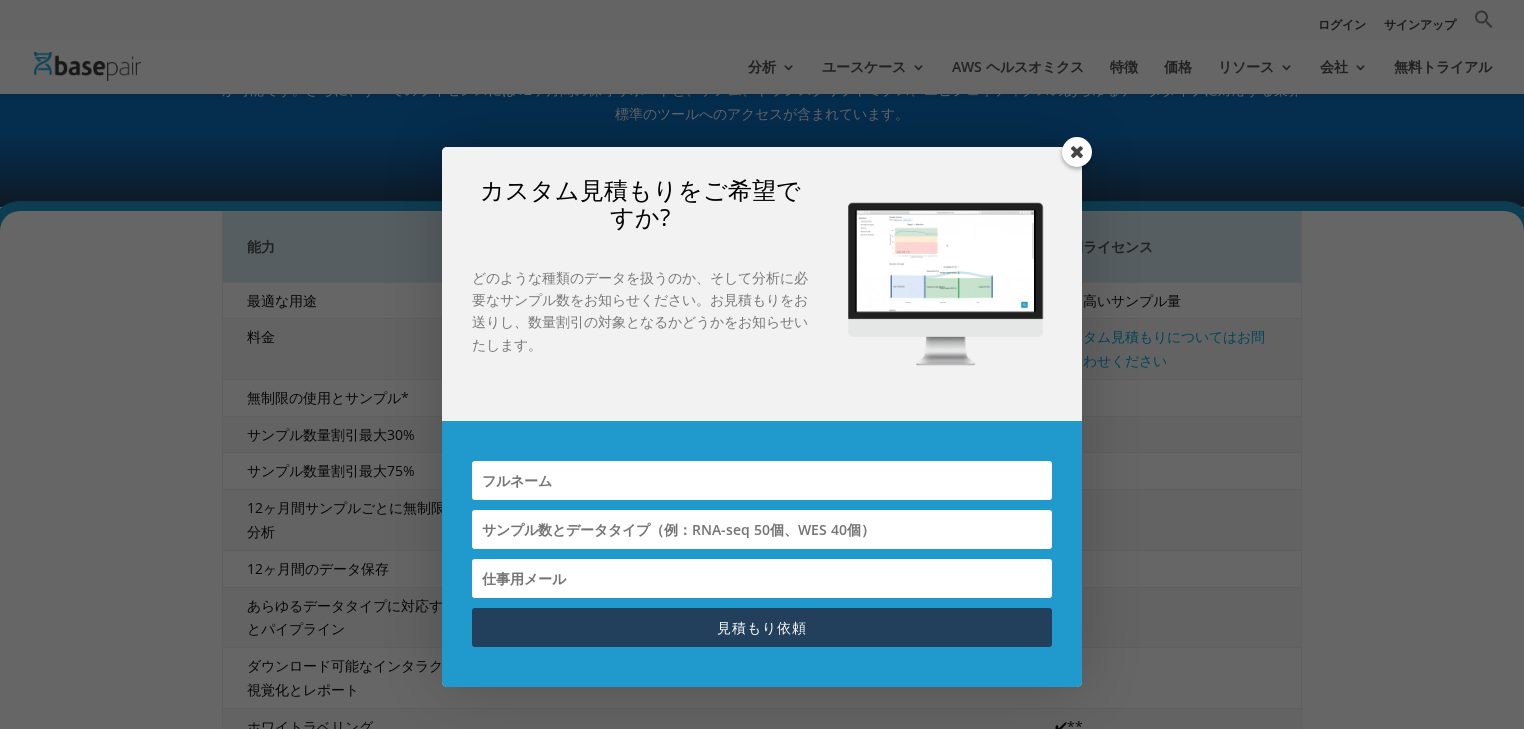 click at bounding box center [1077, 152] 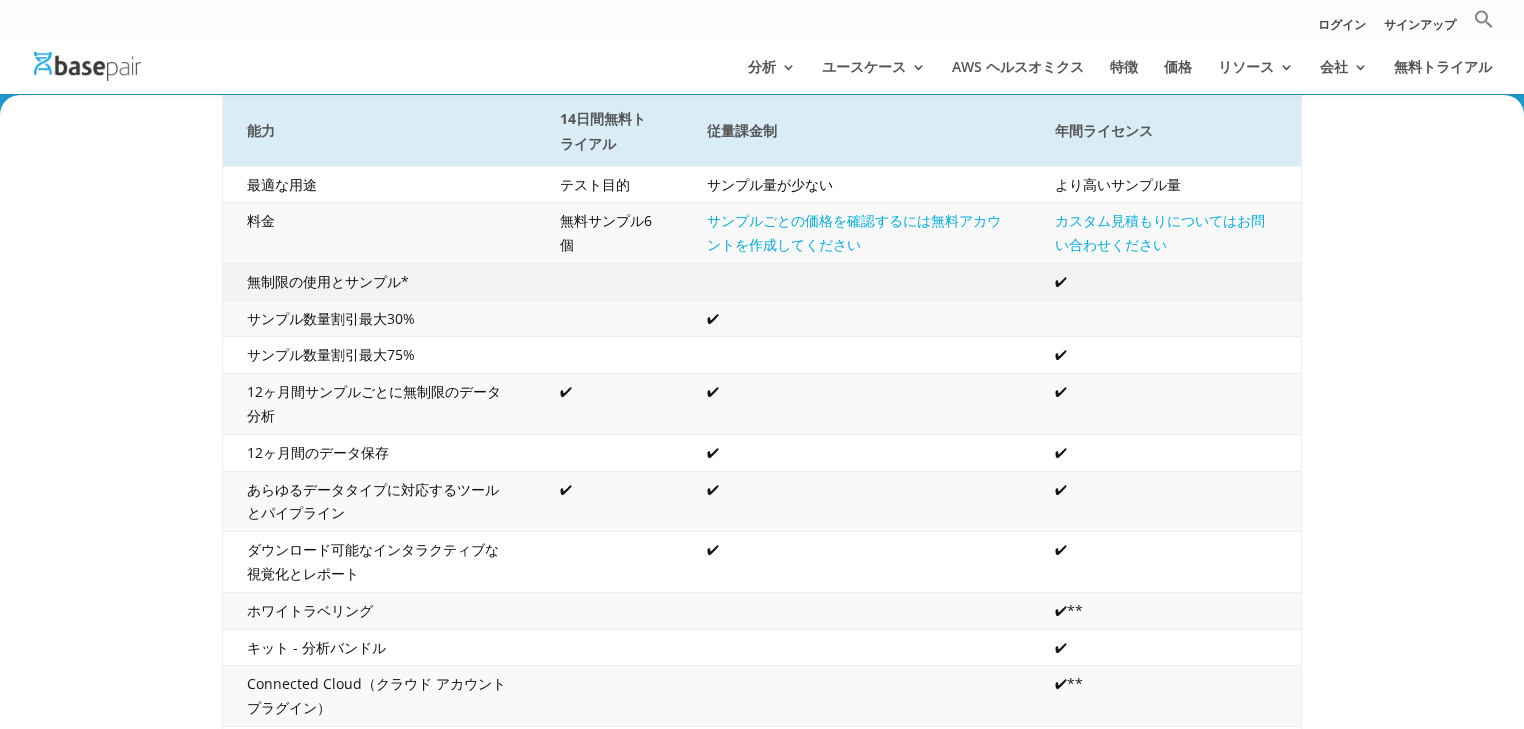 scroll, scrollTop: 320, scrollLeft: 0, axis: vertical 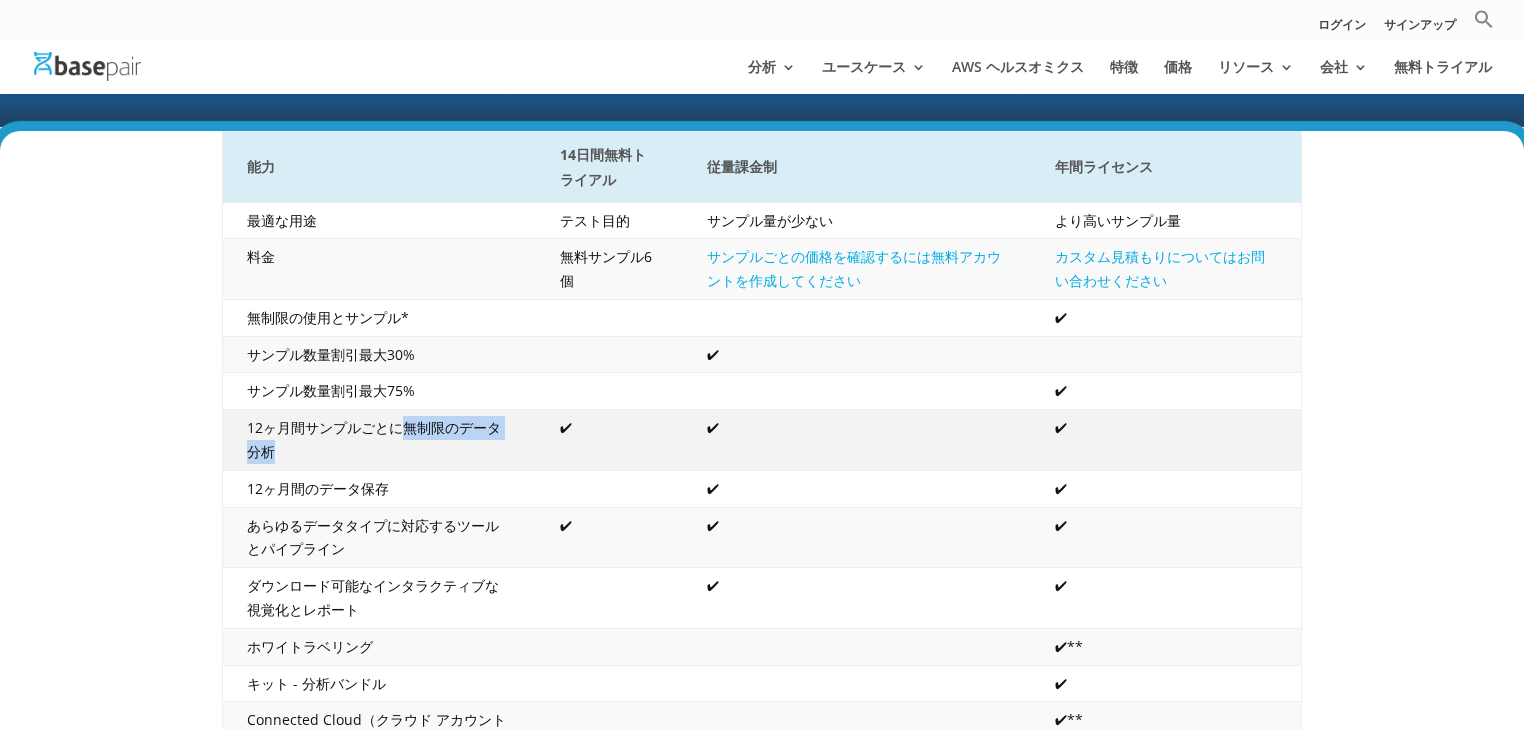 drag, startPoint x: 404, startPoint y: 425, endPoint x: 406, endPoint y: 440, distance: 15.132746 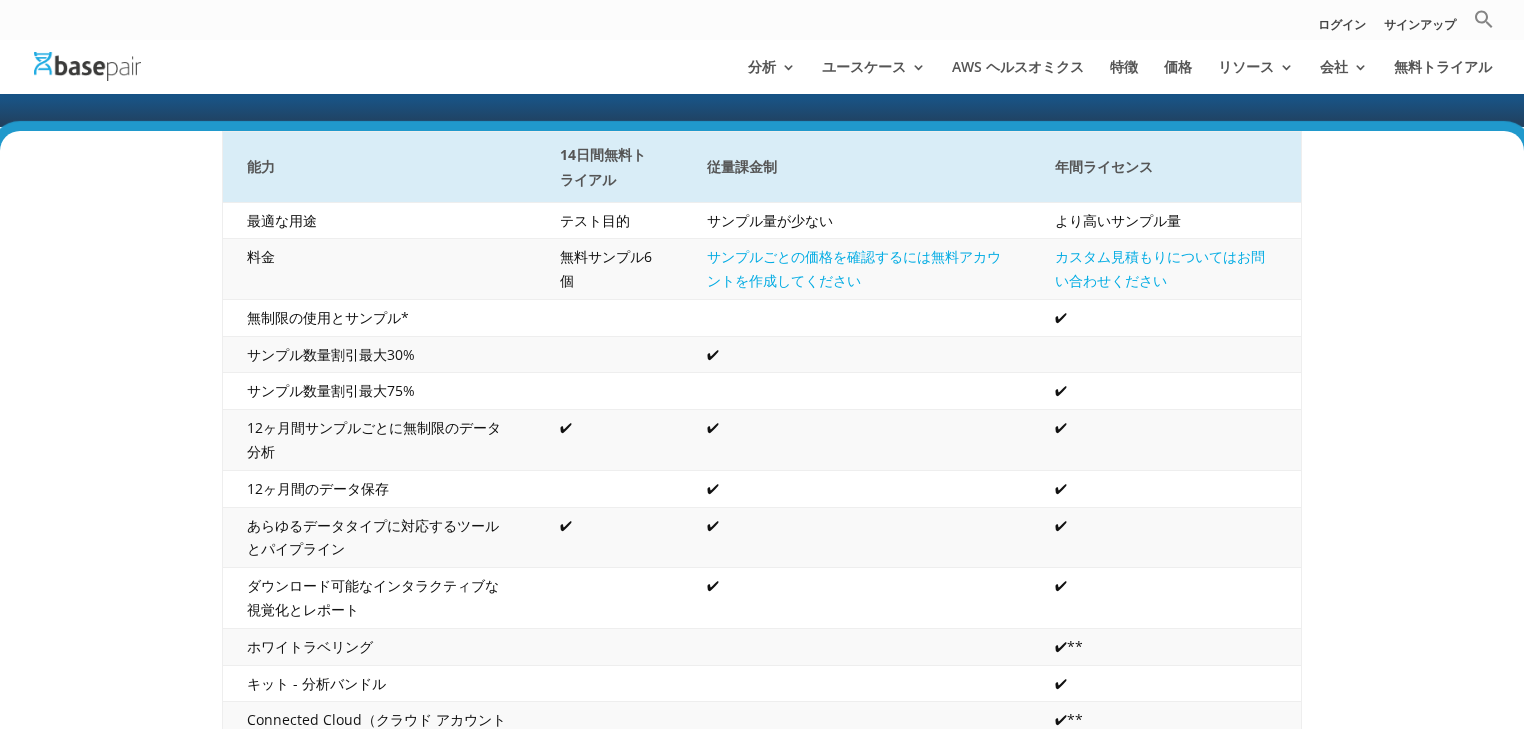click on "能力 14日間無料トライアル 従量課金制 年間ライセンス
最適な用途 テスト目的 サンプル量が少ない より高いサンプル量
料金 無料サンプル6個 サンプルごとの価格を確認するには無料アカウントを作成してください カスタム見積もりについてはお問い合わせください
無制限の使用とサンプル* ✔
サンプル数量割引最大30%                    ✔
サンプル数量割引最大75% ✔
12ヶ月間サンプルごとに無制限のデータ分析 ✔ ✔ ✔
12ヶ月間のデータ保存 ✔ ✔
あらゆるデータタイプに対応するツールとパイプライン ✔ ✔ ✔
ダウンロード可能なインタラクティブな視覚化とレポート ✔ ✔
ホワイトラベリング ✔**
✔
✔**" at bounding box center [762, 676] 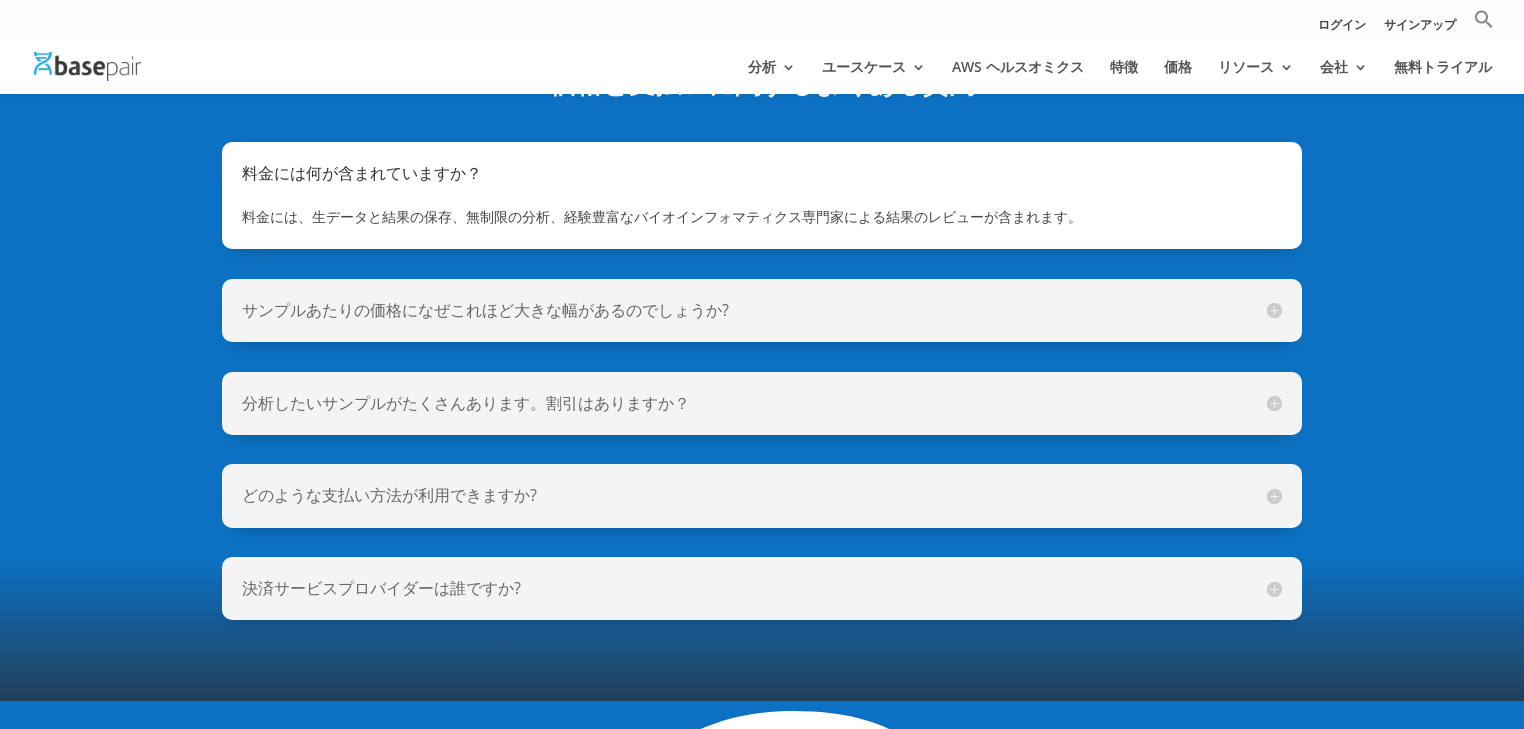 scroll, scrollTop: 1600, scrollLeft: 0, axis: vertical 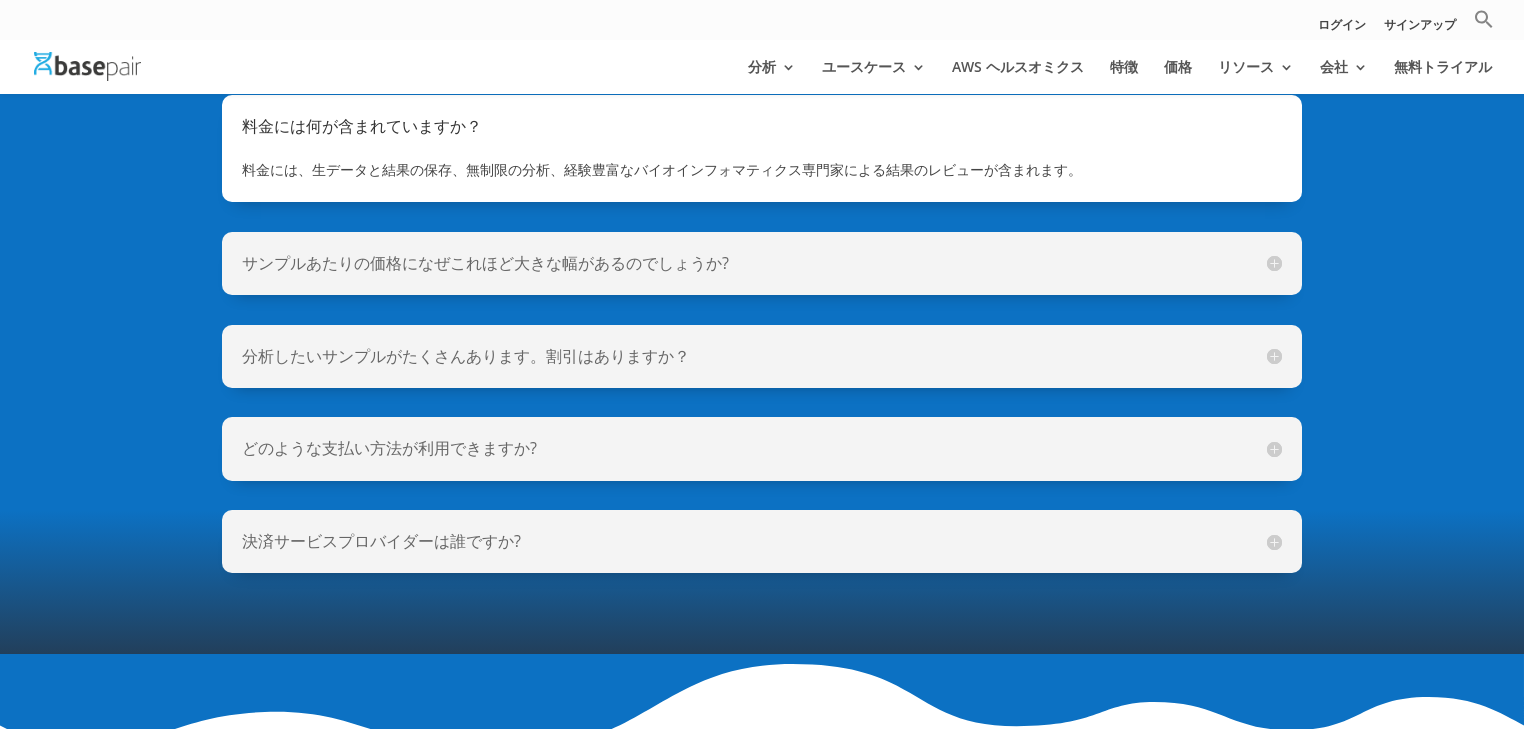 click on "決済サービスプロバイダーは誰ですか?" at bounding box center [762, 541] 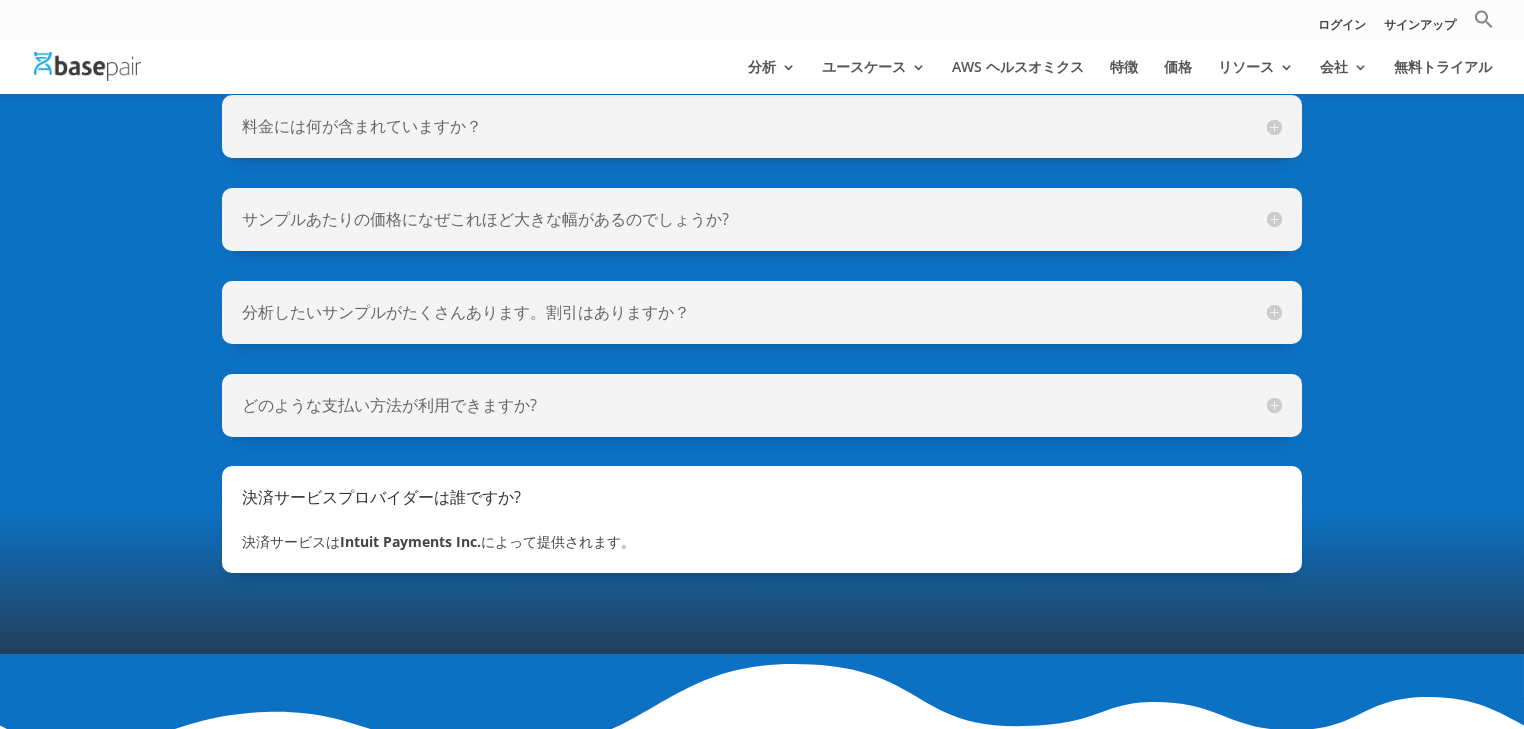 click on "決済サービスプロバイダーは誰ですか?" at bounding box center [762, 497] 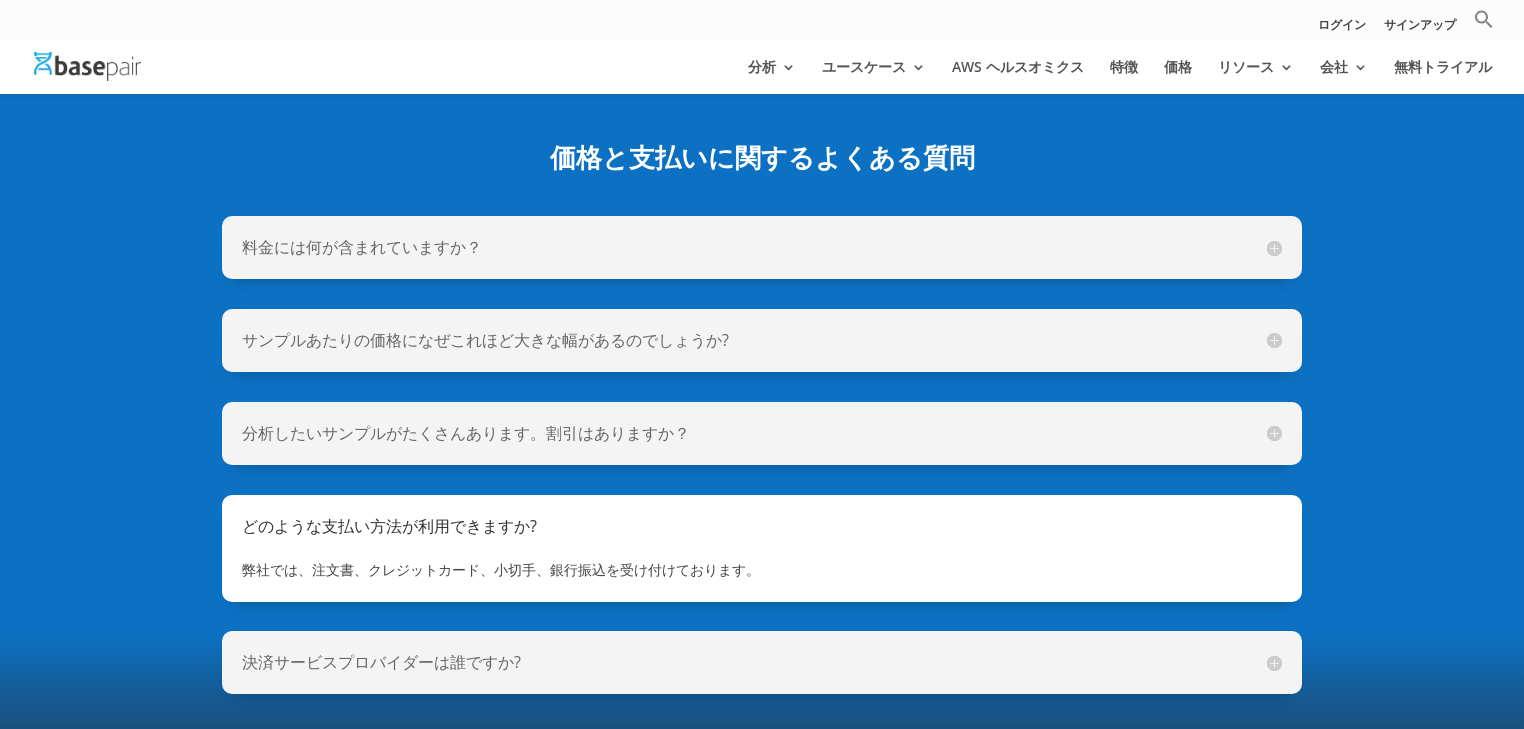 scroll, scrollTop: 1440, scrollLeft: 0, axis: vertical 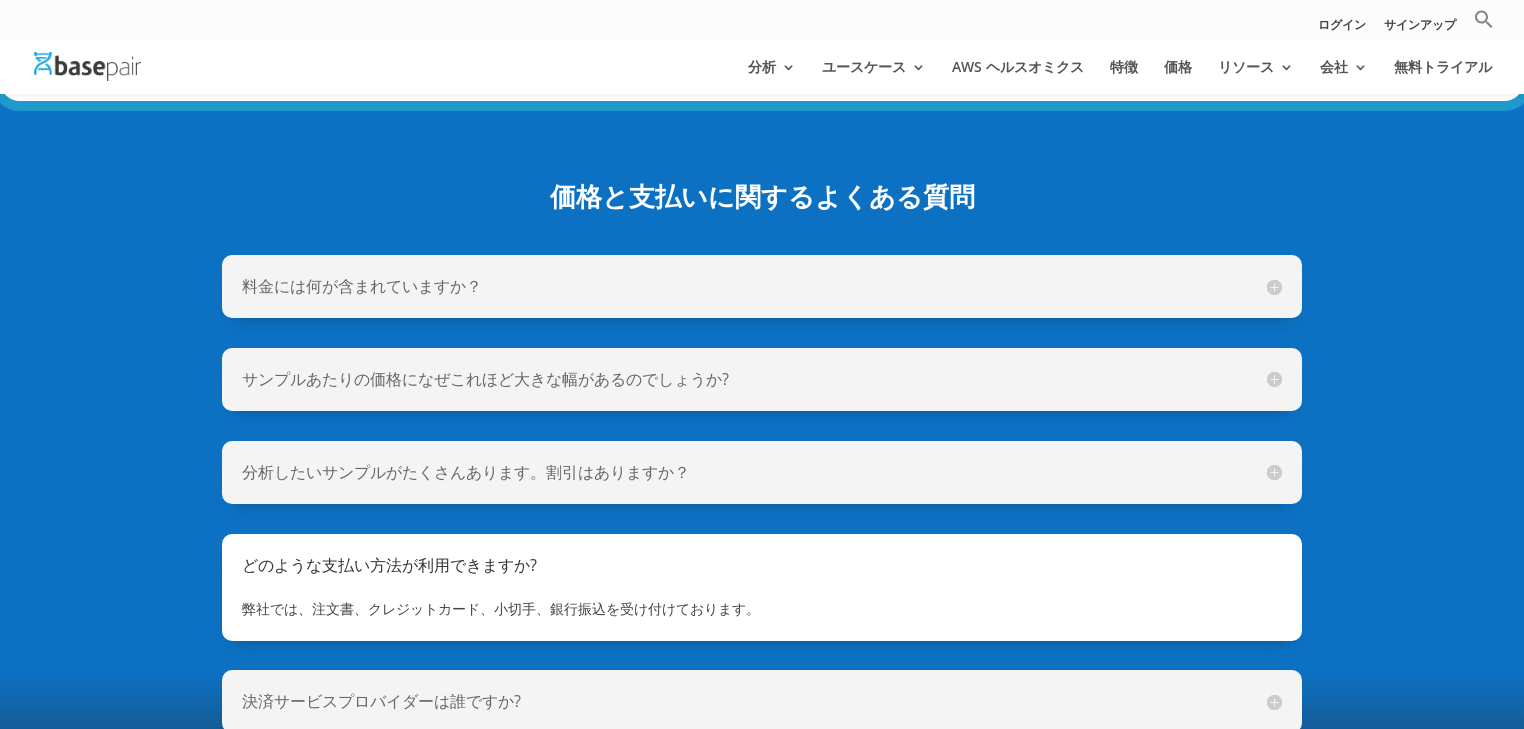 click on "サンプルあたりの価格になぜこれほど大きな幅があるのでしょうか?" at bounding box center [485, 379] 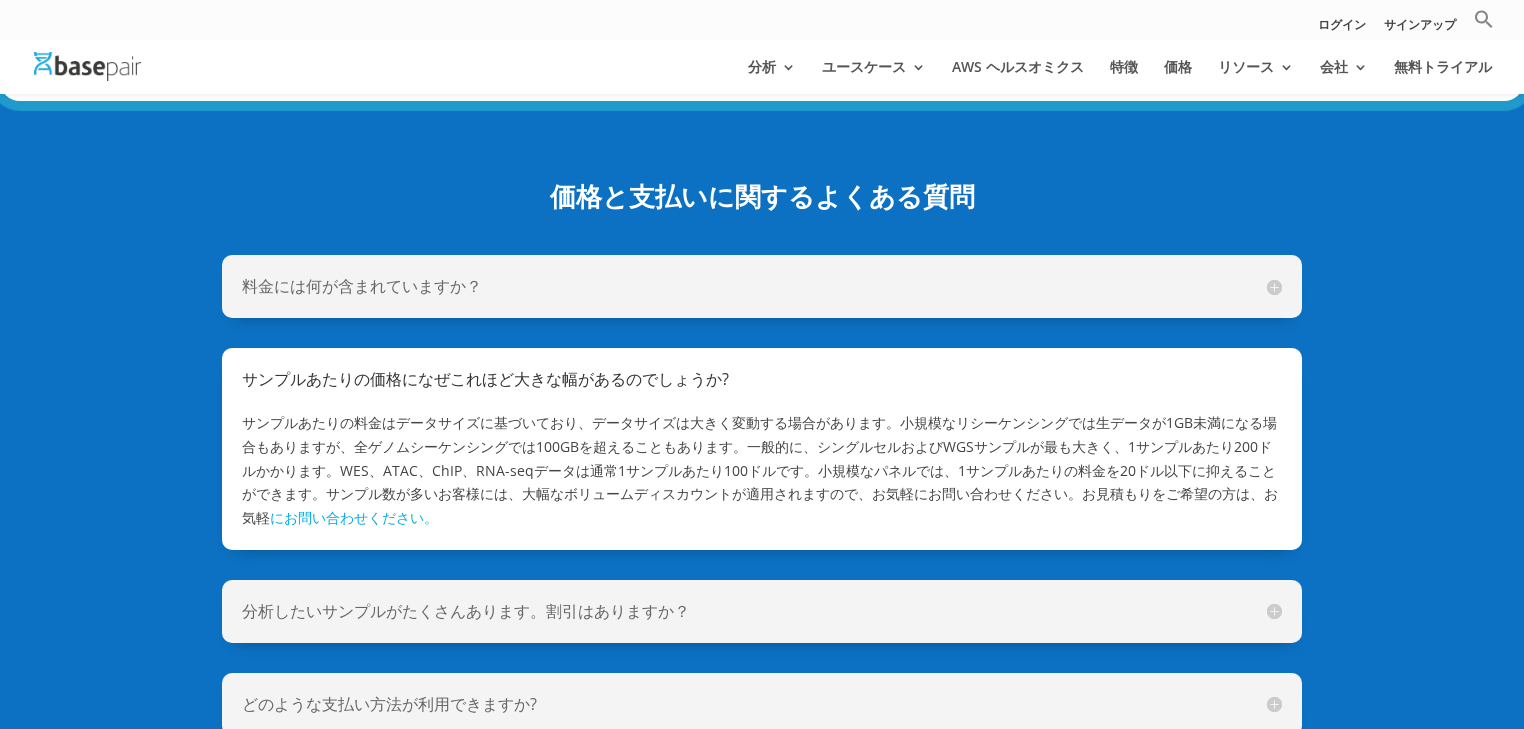 click on "料金には何が含まれていますか？
料金には、生データと結果の保存、無制限の分析、経験豊富なバイオインフォマティクス専門家による結果のレビューが含まれます。" at bounding box center (762, 286) 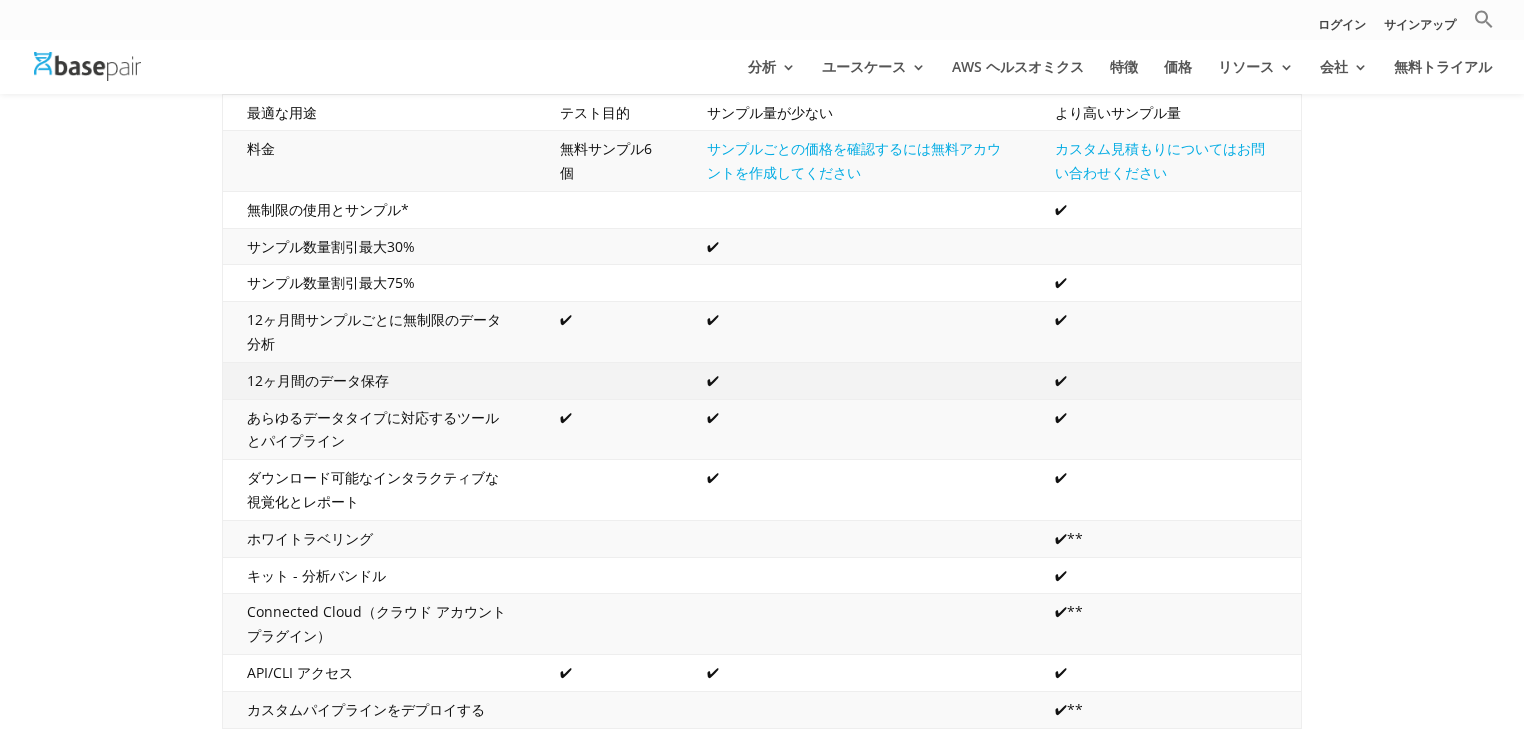 scroll, scrollTop: 400, scrollLeft: 0, axis: vertical 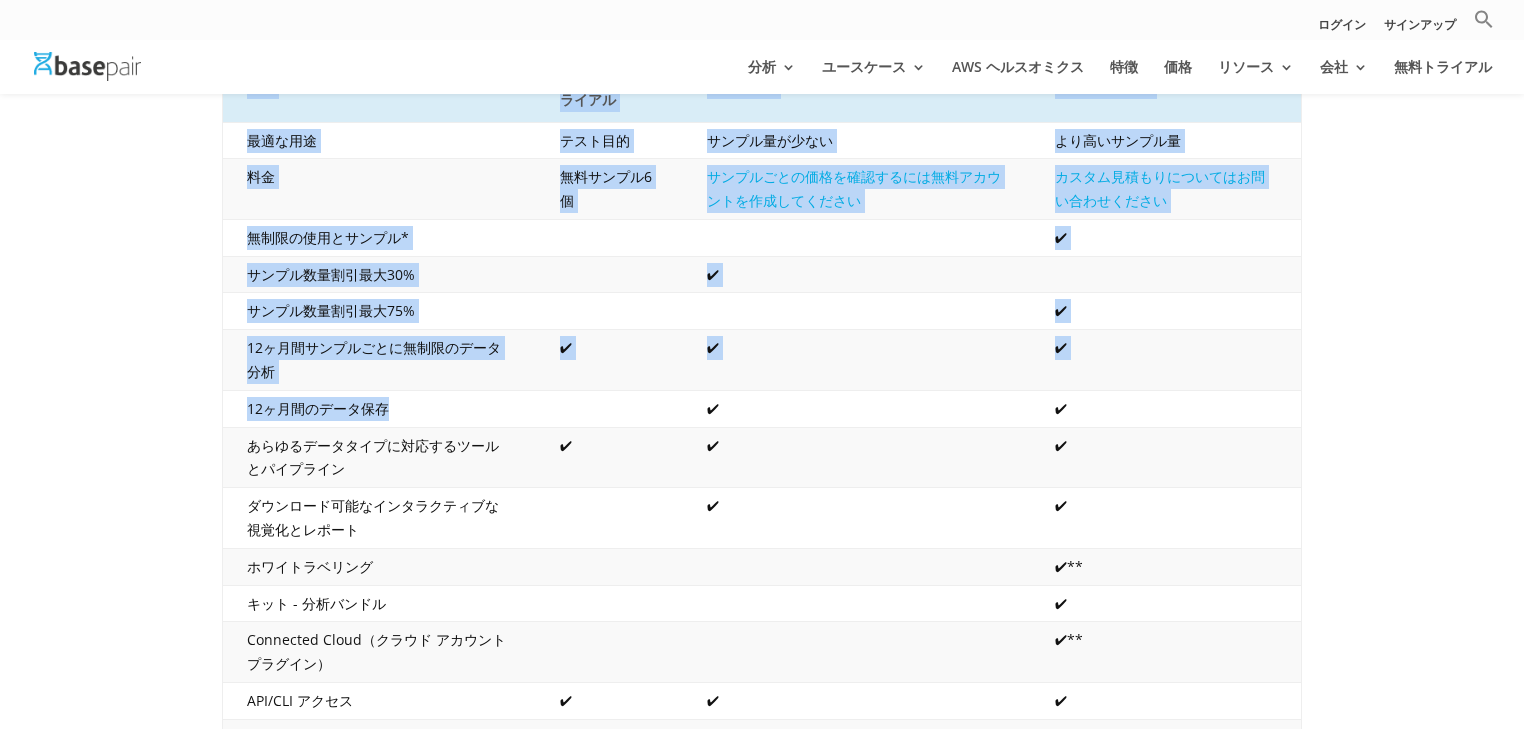 drag, startPoint x: 329, startPoint y: 414, endPoint x: 220, endPoint y: 410, distance: 109.07337 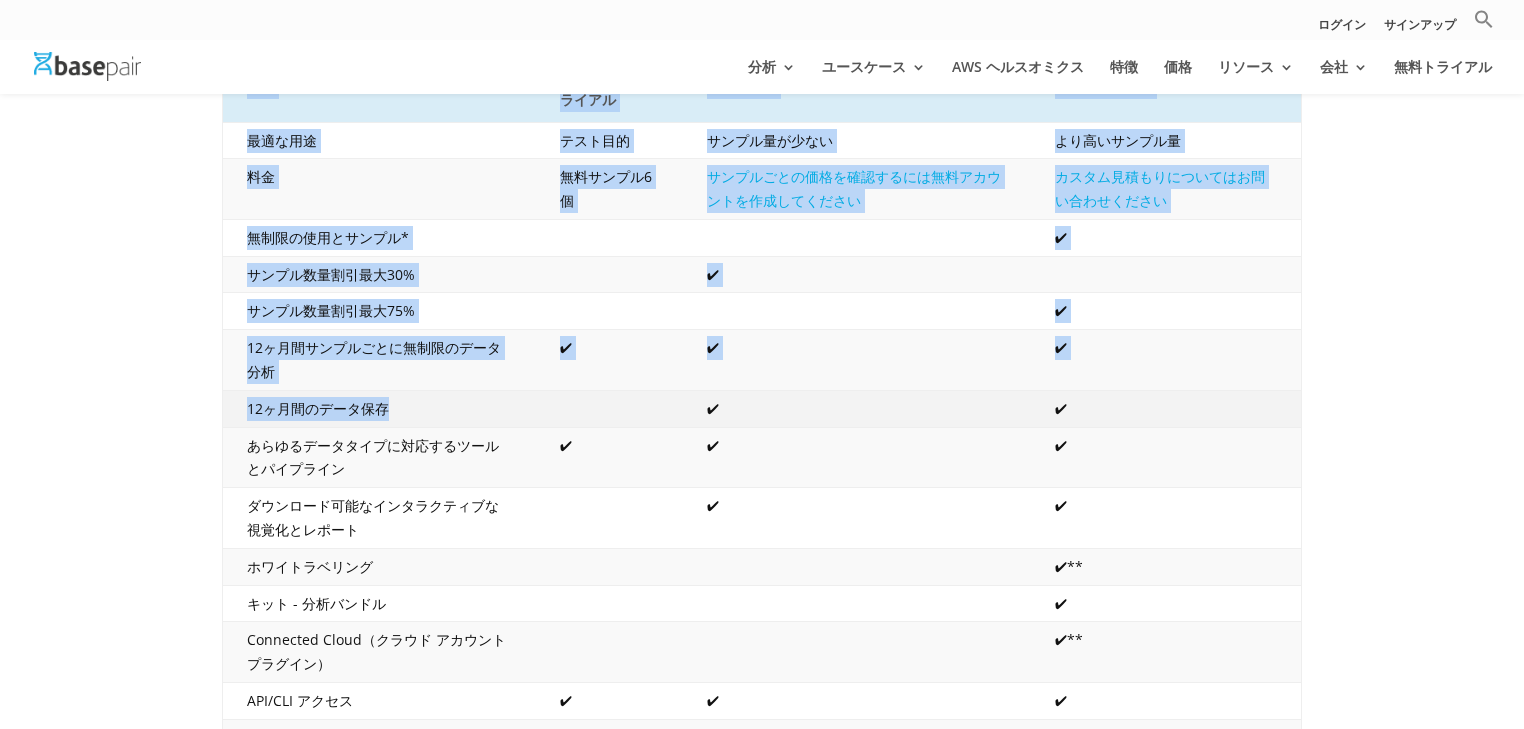 click on "12ヶ月間のデータ保存" at bounding box center (318, 408) 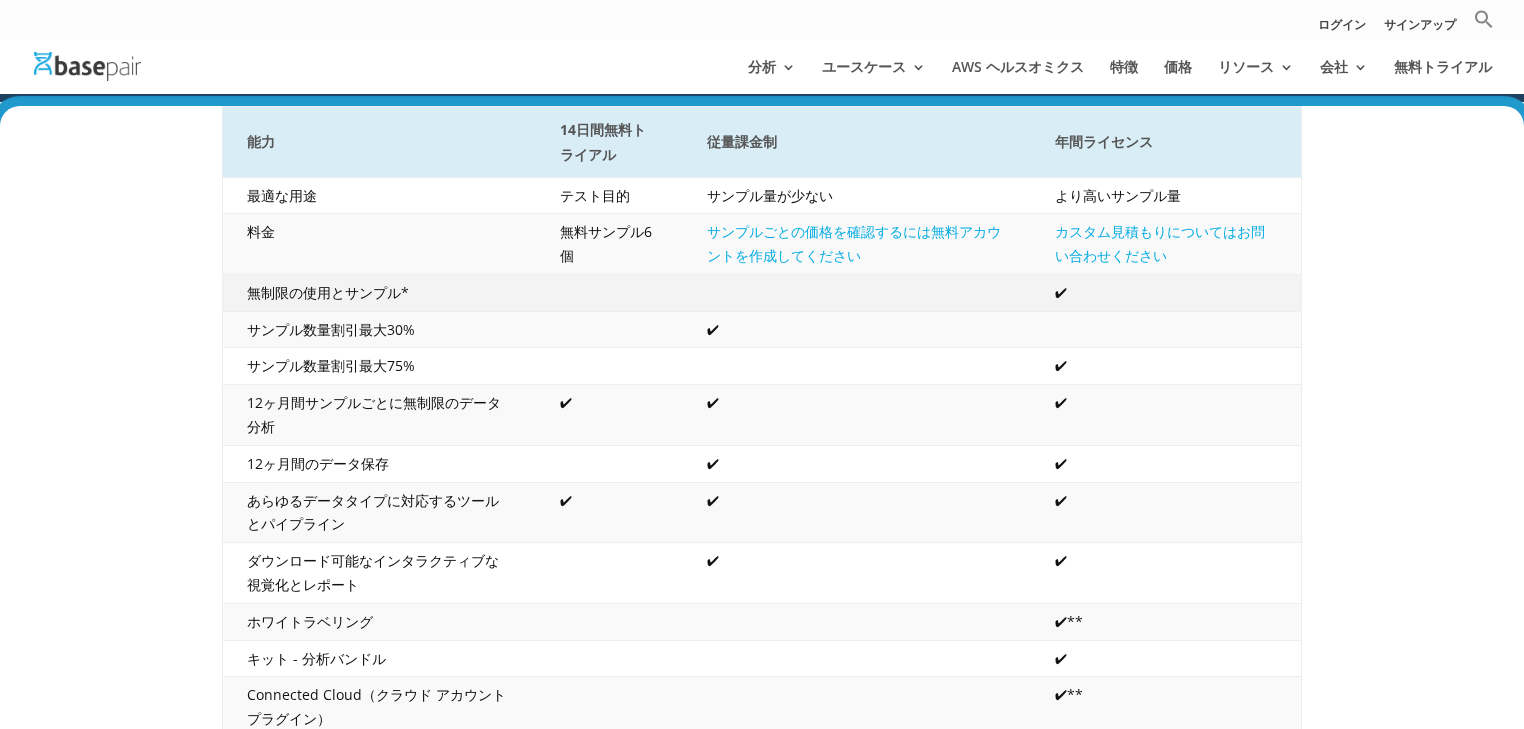 scroll, scrollTop: 240, scrollLeft: 0, axis: vertical 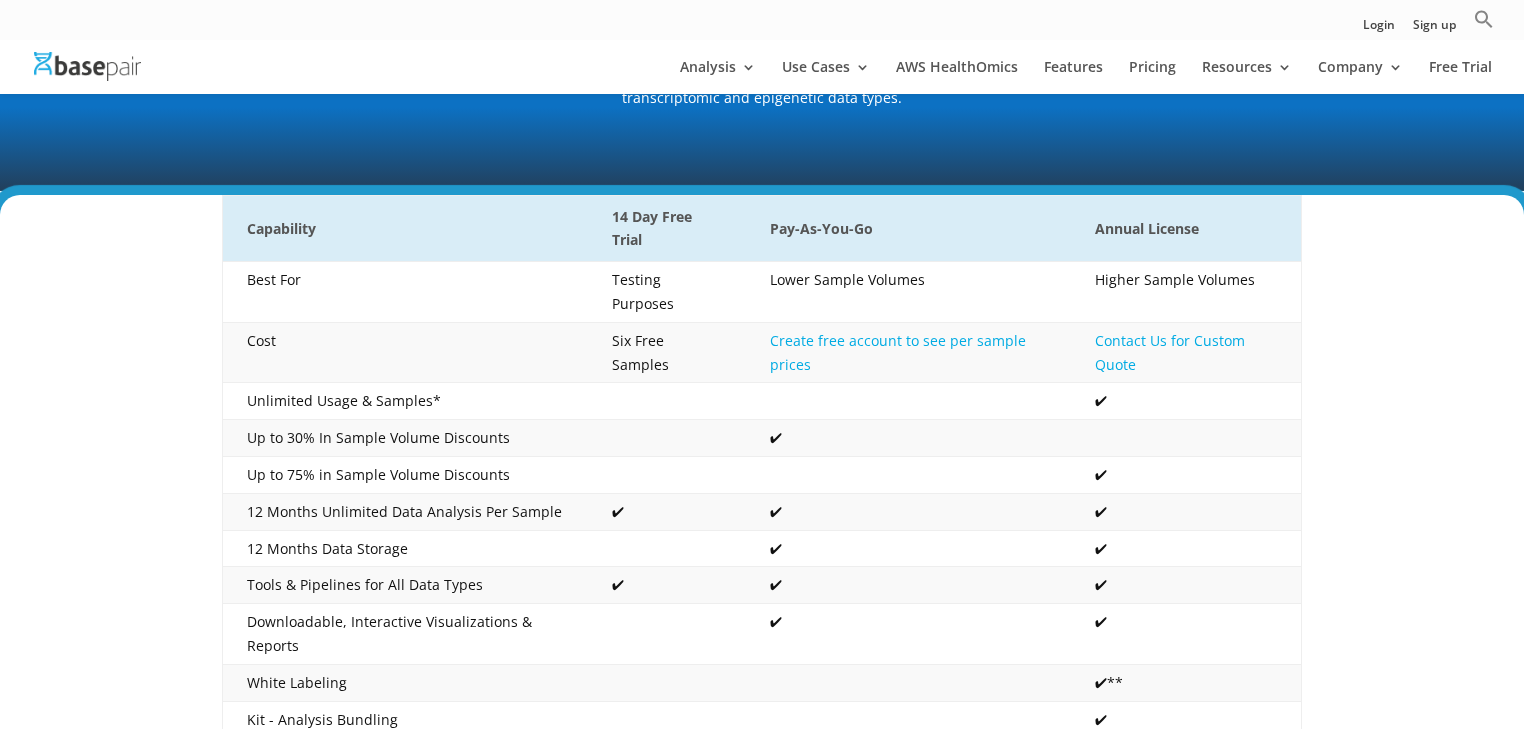 click on "Capability 14 Day Free Trial Pay-As-You-Go Annual License
Best For Testing Purposes Lower Sample Volumes Higher Sample Volumes
Cost Six Free Samples Create free account to see per sample prices Contact Us for Custom Quote
Unlimited Usage & Samples* ✔
Up to 30% In Sample Volume Discounts                    ✔
Up to 75% in Sample Volume Discounts ✔
12 Months Unlimited Data Analysis Per Sample ✔ ✔ ✔
12 Months Data Storage ✔ ✔
Tools & Pipelines for All Data Types ✔ ✔ ✔
Downloadable, Interactive Visualizations & Reports ✔ ✔
White Labeling ✔**
Kit - Analysis Bundling ✔
Connected Cloud (Cloud Account Plugin) ✔**
API/CLI Access ✔ ✔ ✔
Deploy Custom Pipelines ✔**
Native Execution of Nextflow & WDL Pipelines ✔
Email Support ✔ ✔ ✔
✔
✔ ✔" at bounding box center (762, 690) 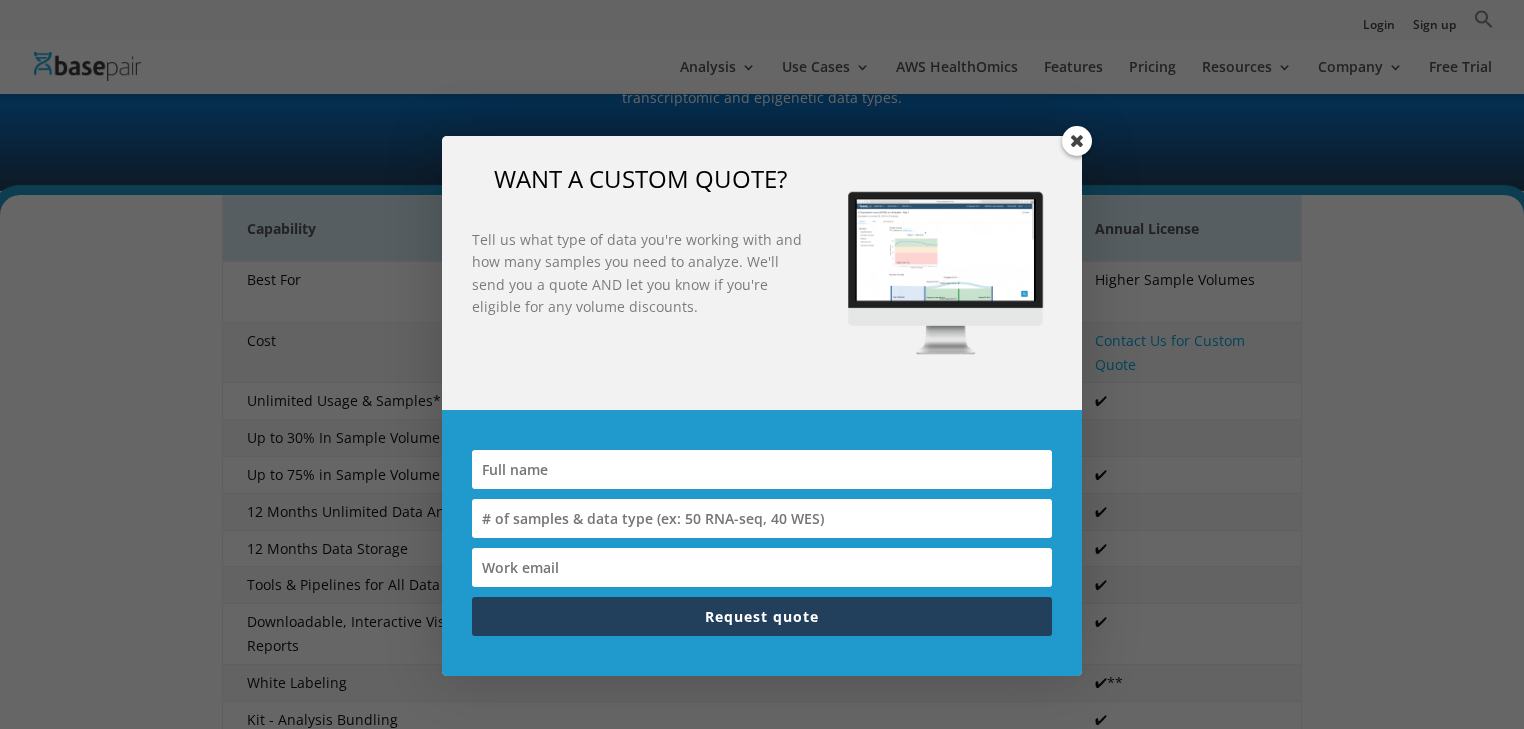 click at bounding box center (1077, 141) 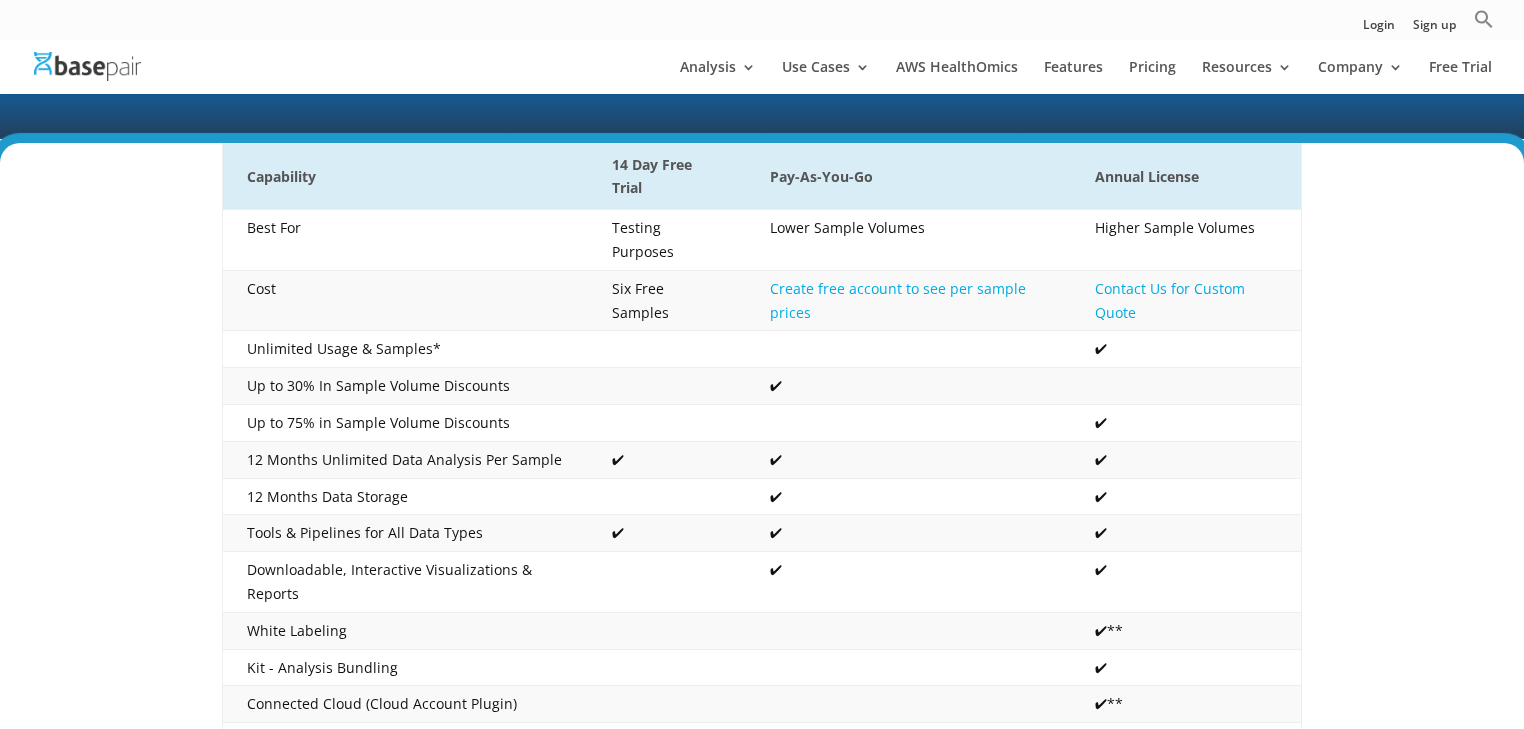 scroll, scrollTop: 400, scrollLeft: 0, axis: vertical 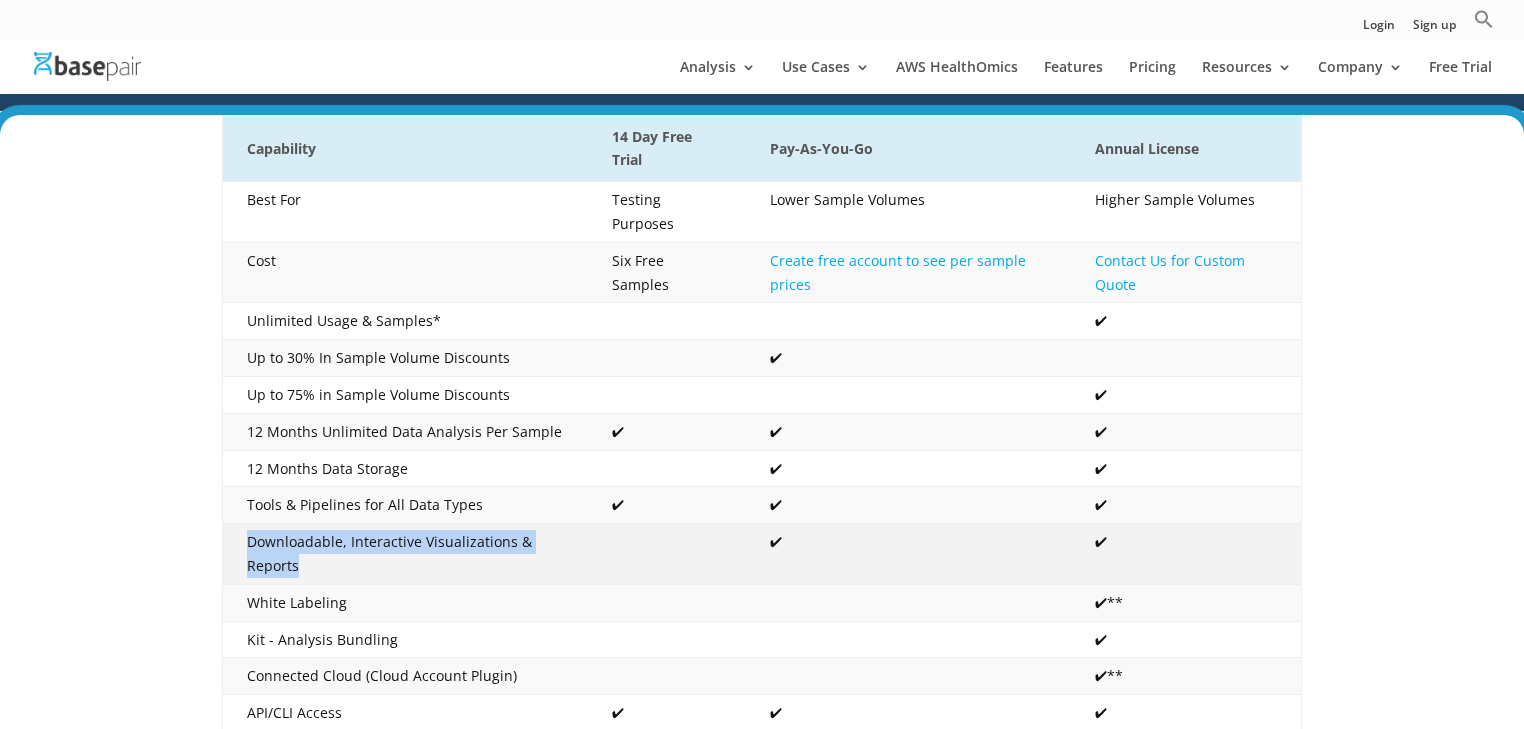 drag, startPoint x: 307, startPoint y: 532, endPoint x: 225, endPoint y: 516, distance: 83.546394 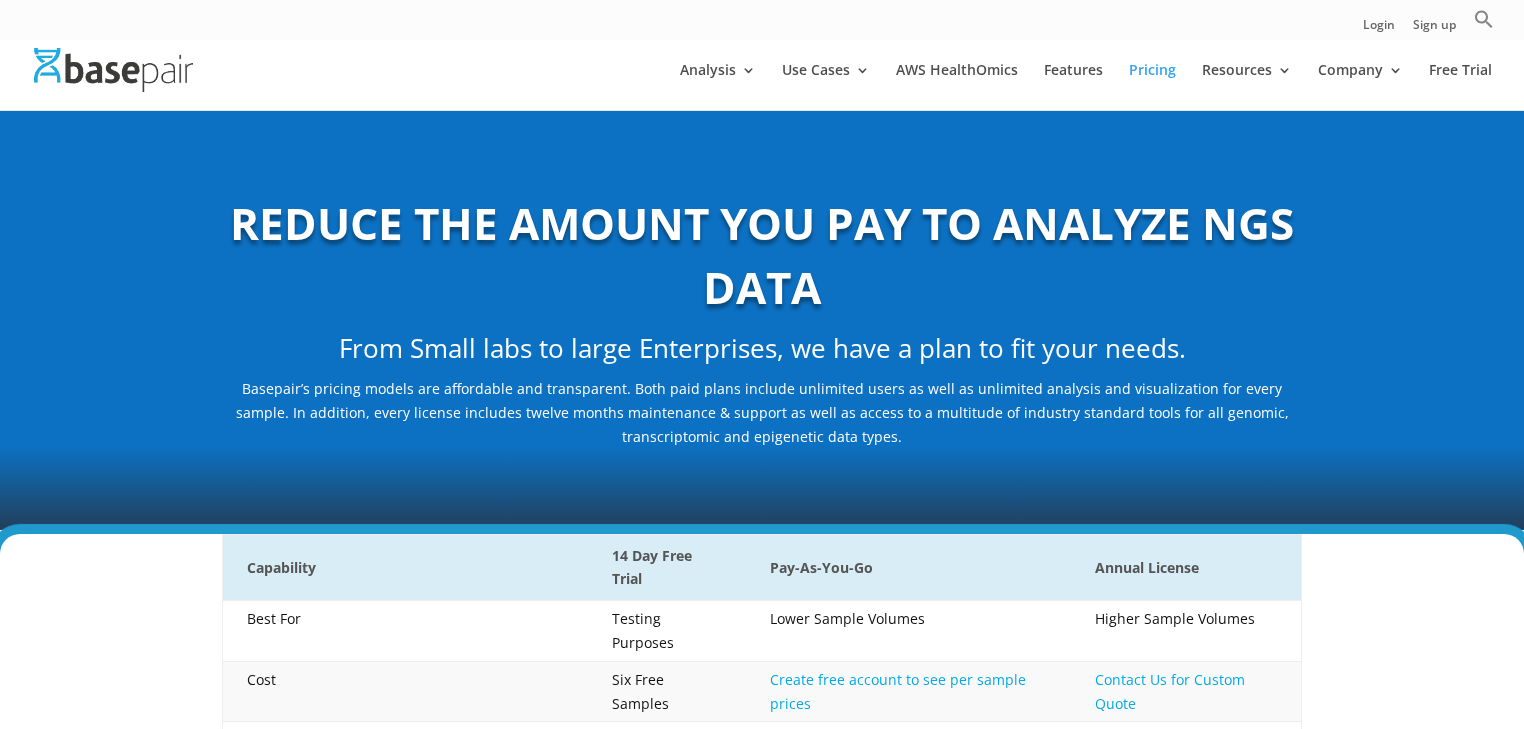 scroll, scrollTop: 0, scrollLeft: 0, axis: both 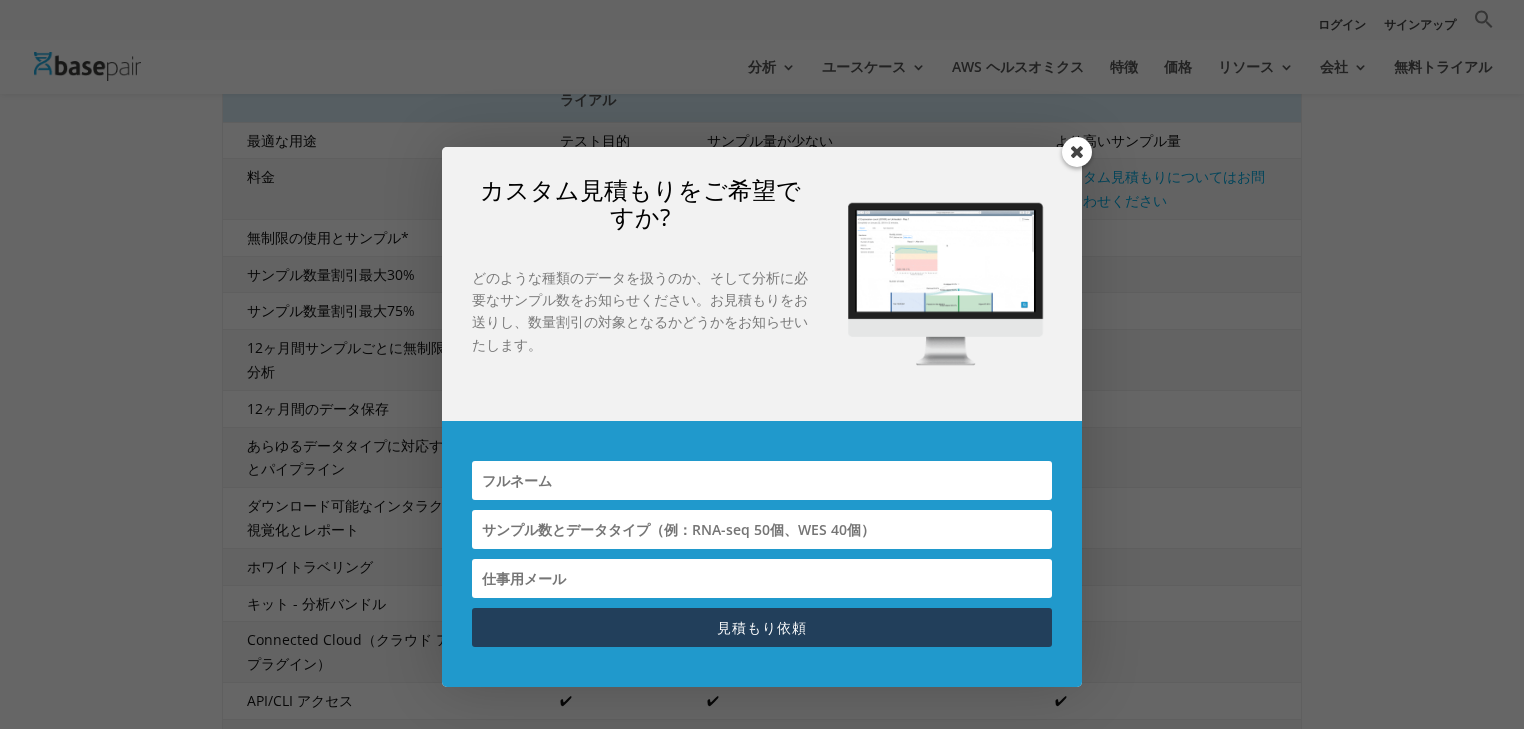 click at bounding box center (1077, 152) 